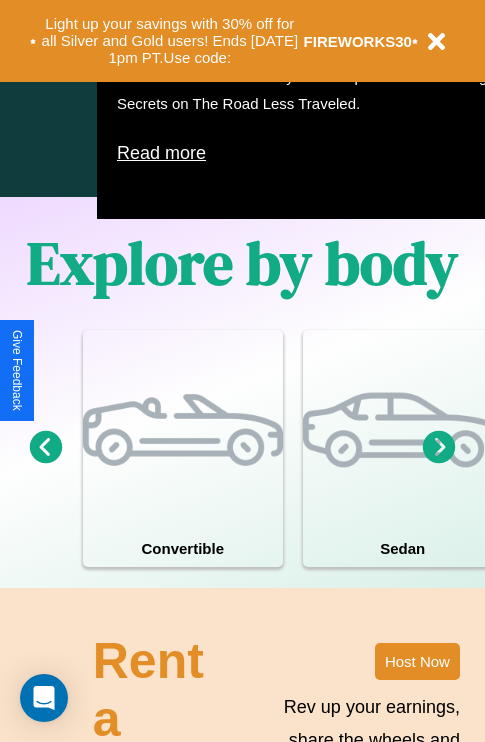 scroll, scrollTop: 1558, scrollLeft: 0, axis: vertical 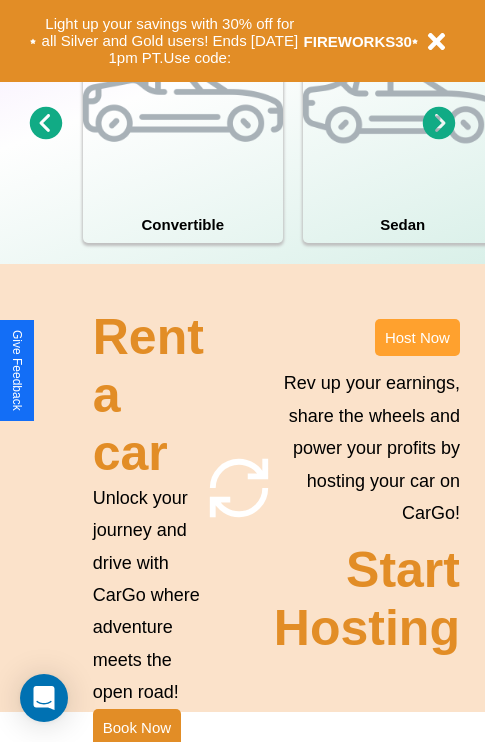 click on "Host Now" at bounding box center [417, 337] 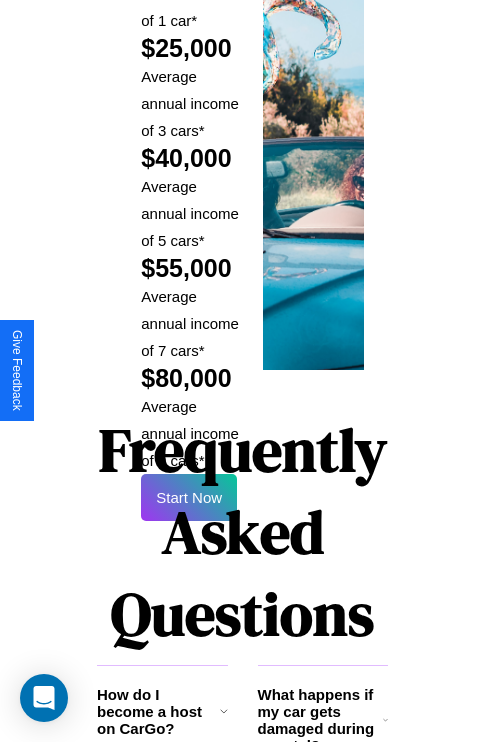 scroll, scrollTop: 3255, scrollLeft: 0, axis: vertical 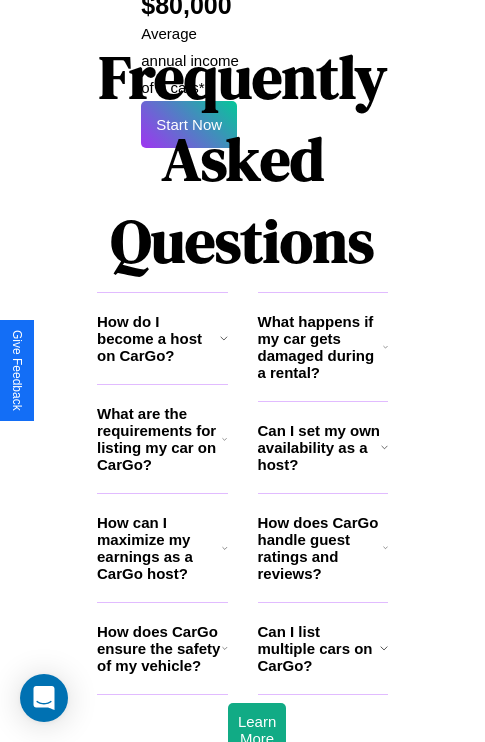 click 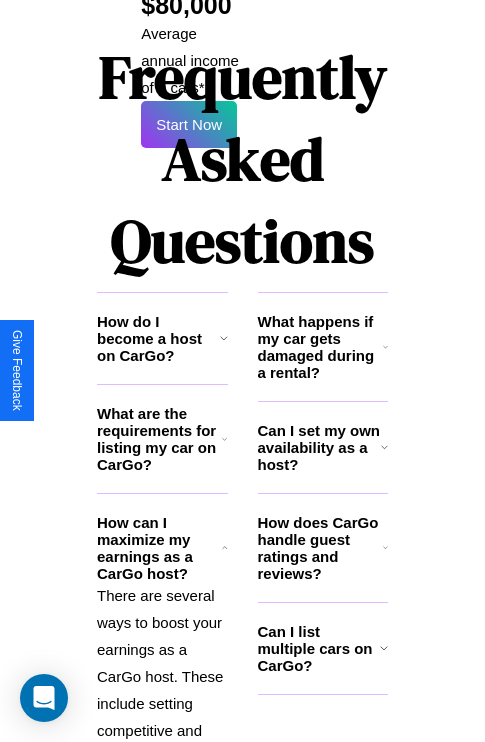 click 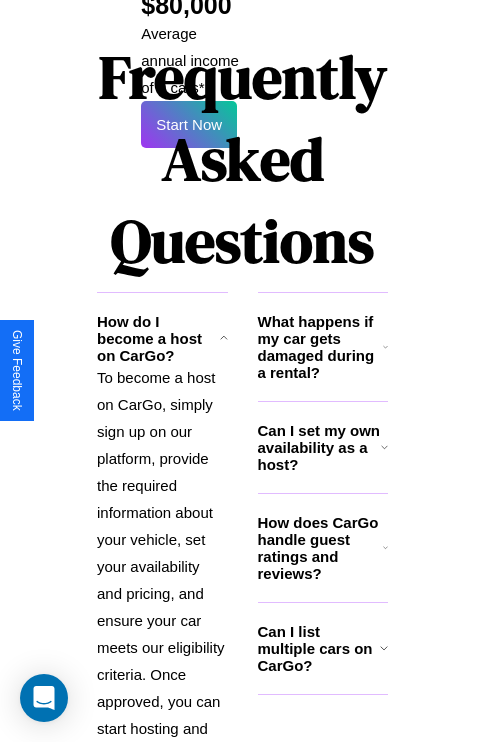 click on "Can I set my own availability as a host?" at bounding box center (319, 447) 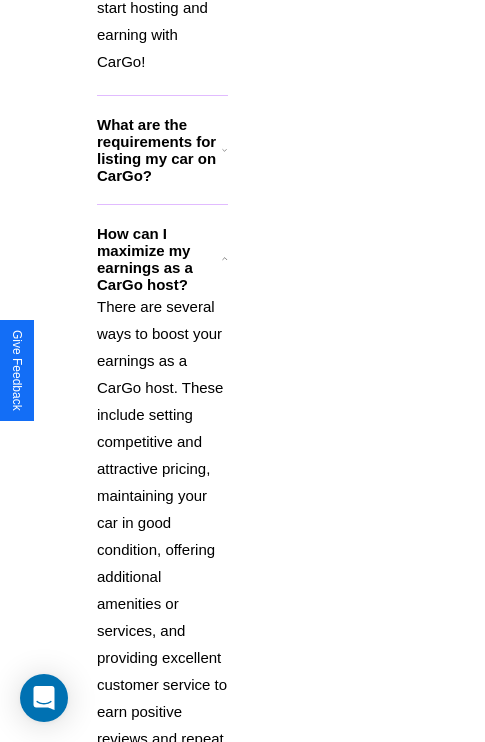 click on "There are several ways to boost your earnings as a CarGo host. These include setting competitive and attractive pricing, maintaining your car in good condition, offering additional amenities or services, and providing excellent customer service to earn positive reviews and repeat bookings." at bounding box center [162, 536] 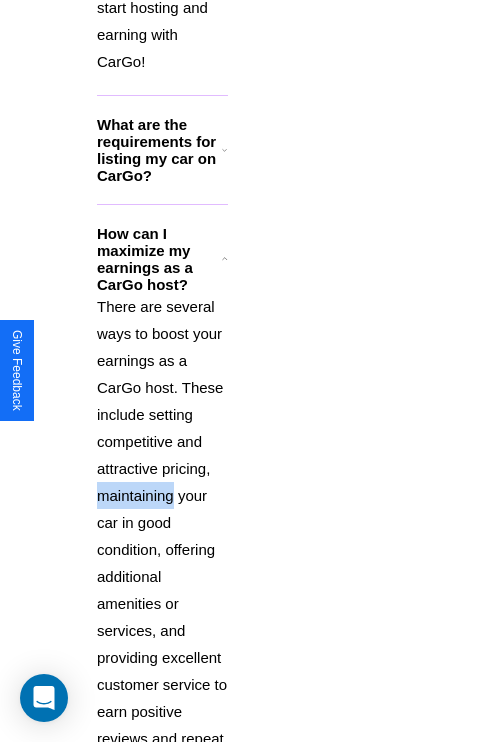 scroll, scrollTop: 3112, scrollLeft: 0, axis: vertical 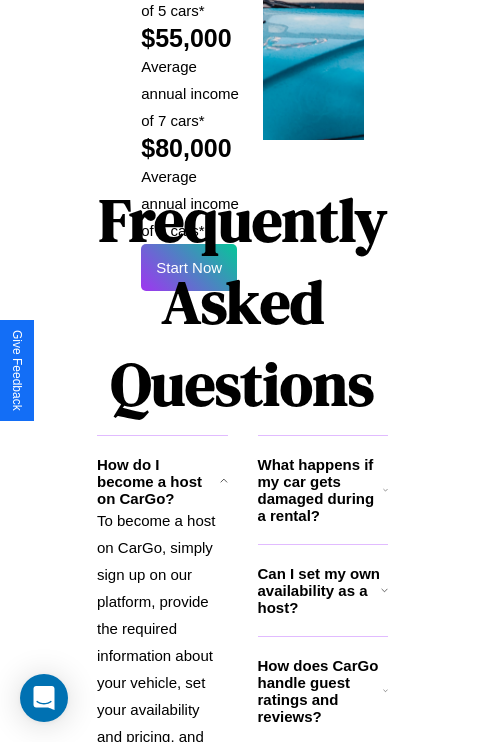 click 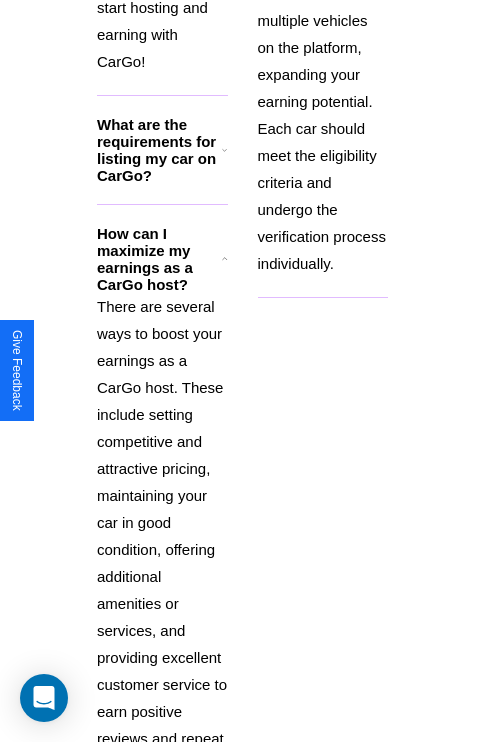 click on "There are several ways to boost your earnings as a CarGo host. These include setting competitive and attractive pricing, maintaining your car in good condition, offering additional amenities or services, and providing excellent customer service to earn positive reviews and repeat bookings." at bounding box center [162, 536] 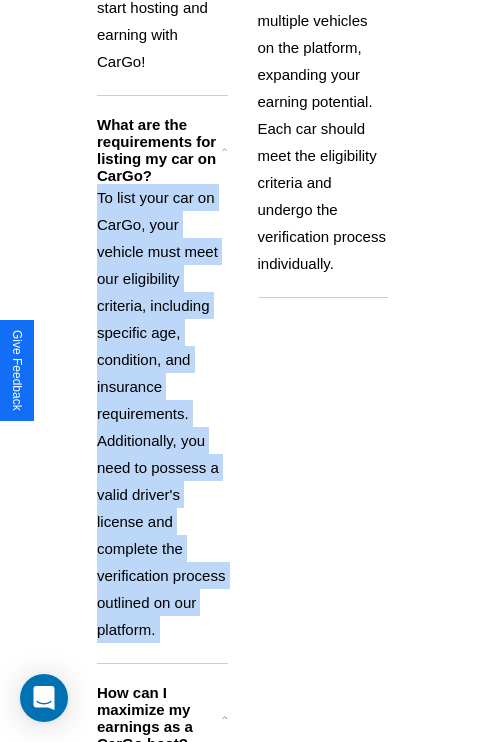 scroll, scrollTop: 2943, scrollLeft: 0, axis: vertical 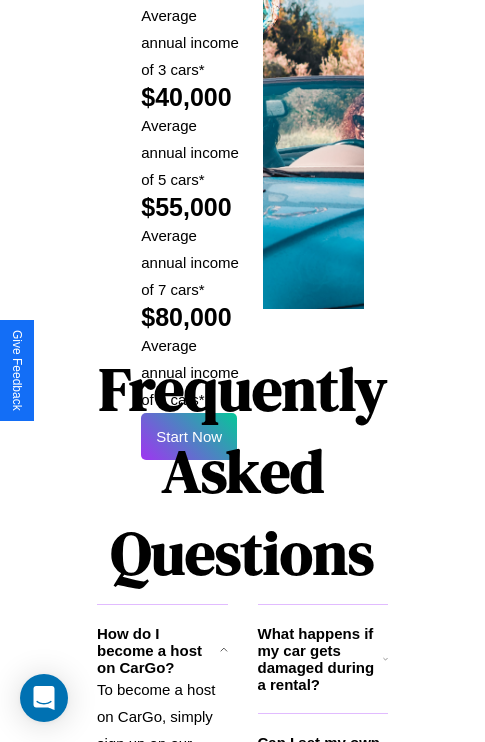 click on "Frequently Asked Questions" at bounding box center [242, 471] 